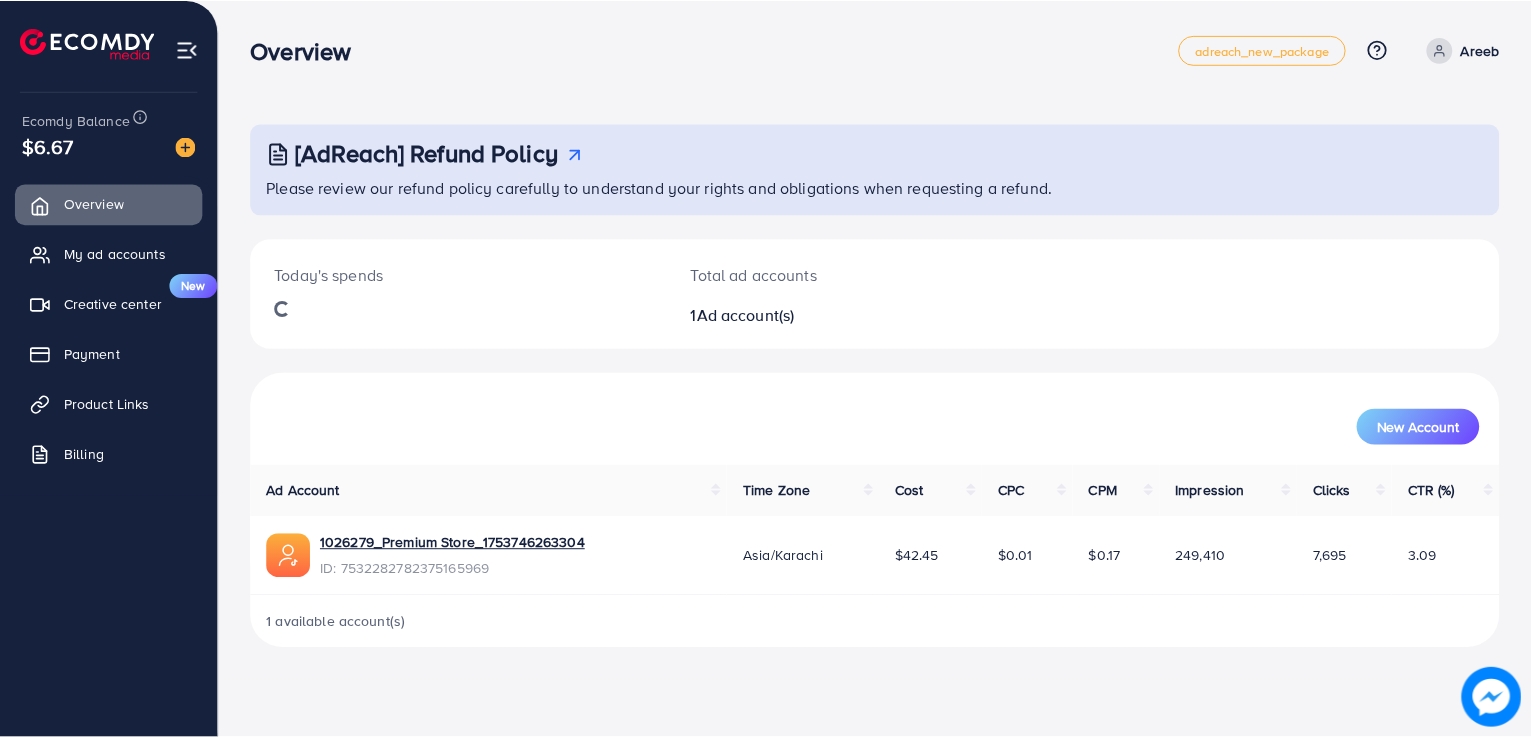 scroll, scrollTop: 0, scrollLeft: 0, axis: both 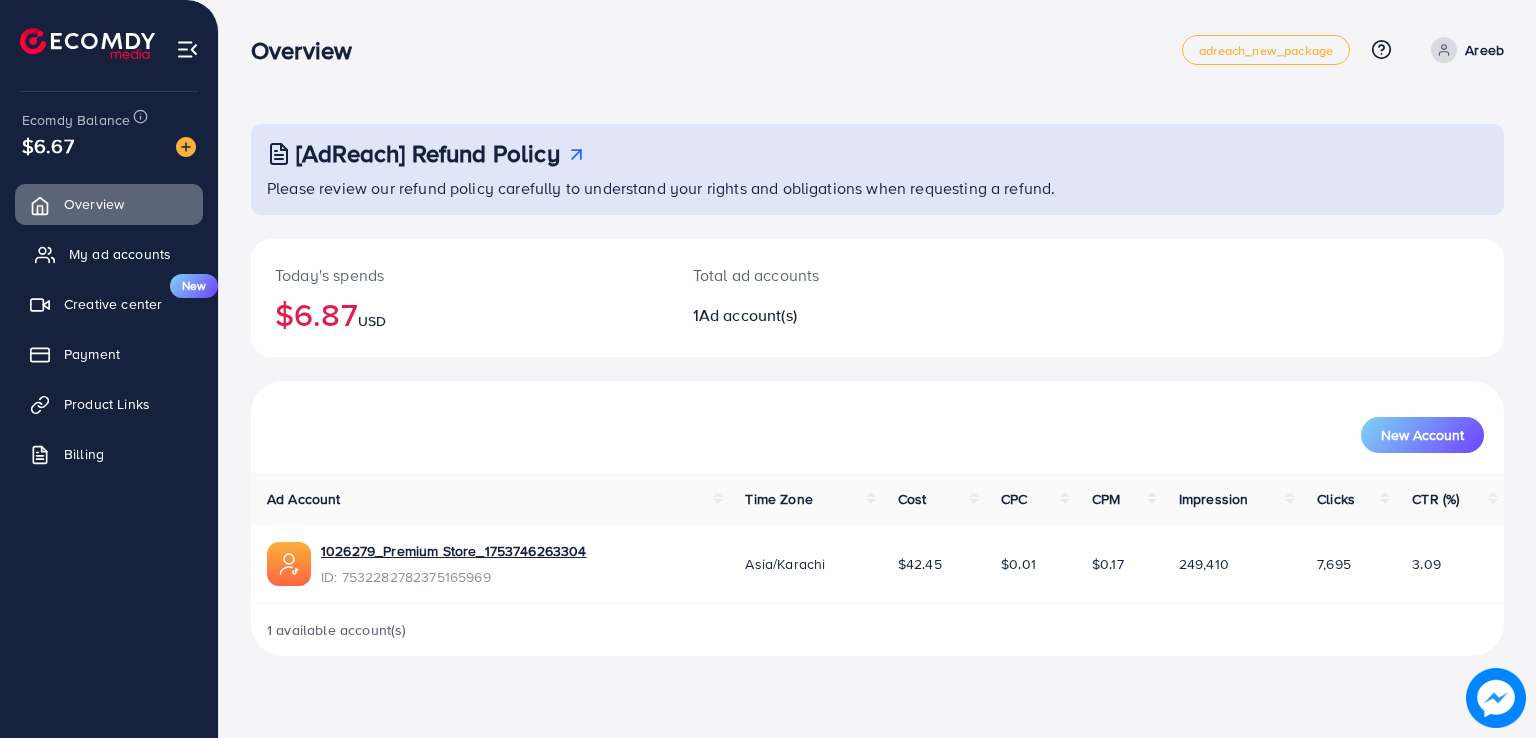 click on "My ad accounts" at bounding box center [109, 254] 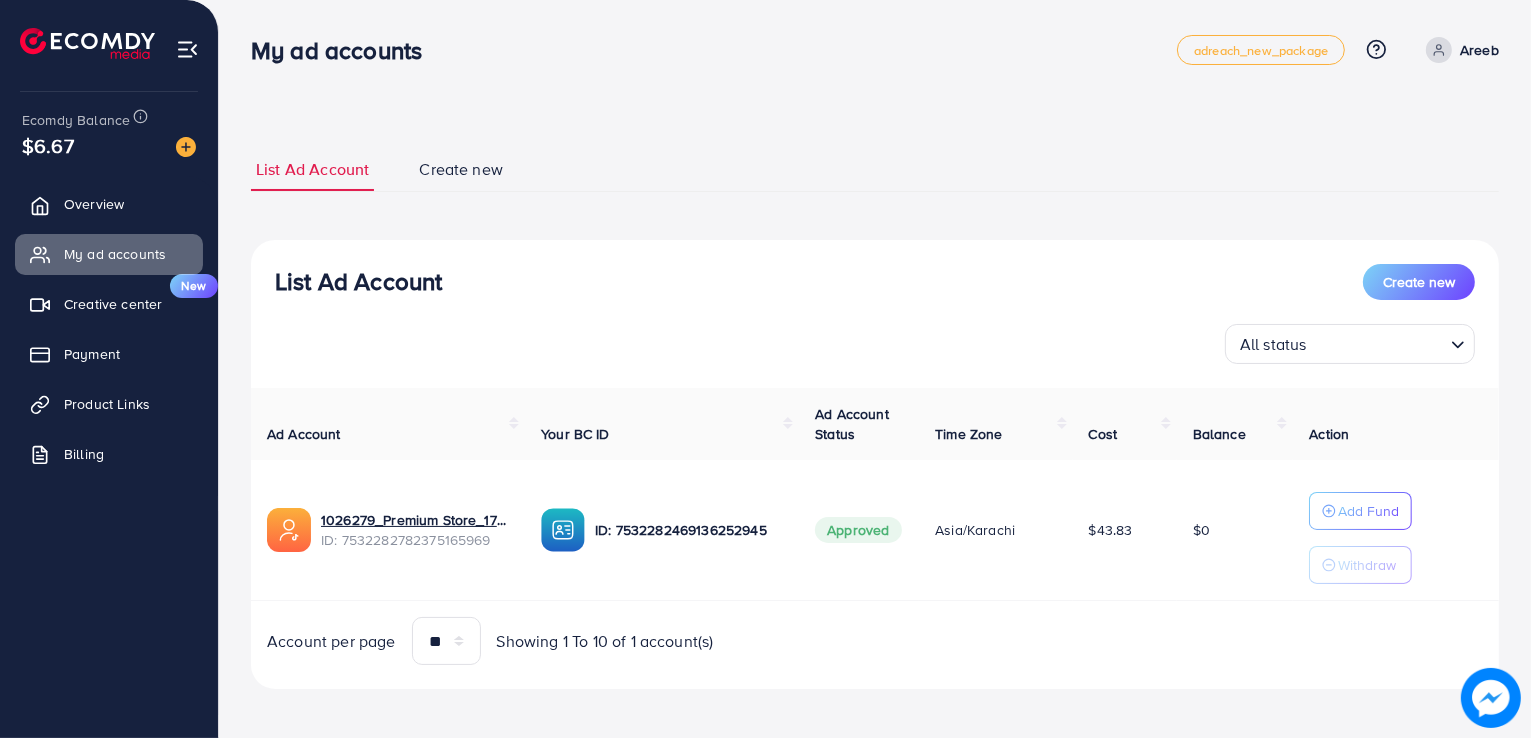 scroll, scrollTop: 6, scrollLeft: 0, axis: vertical 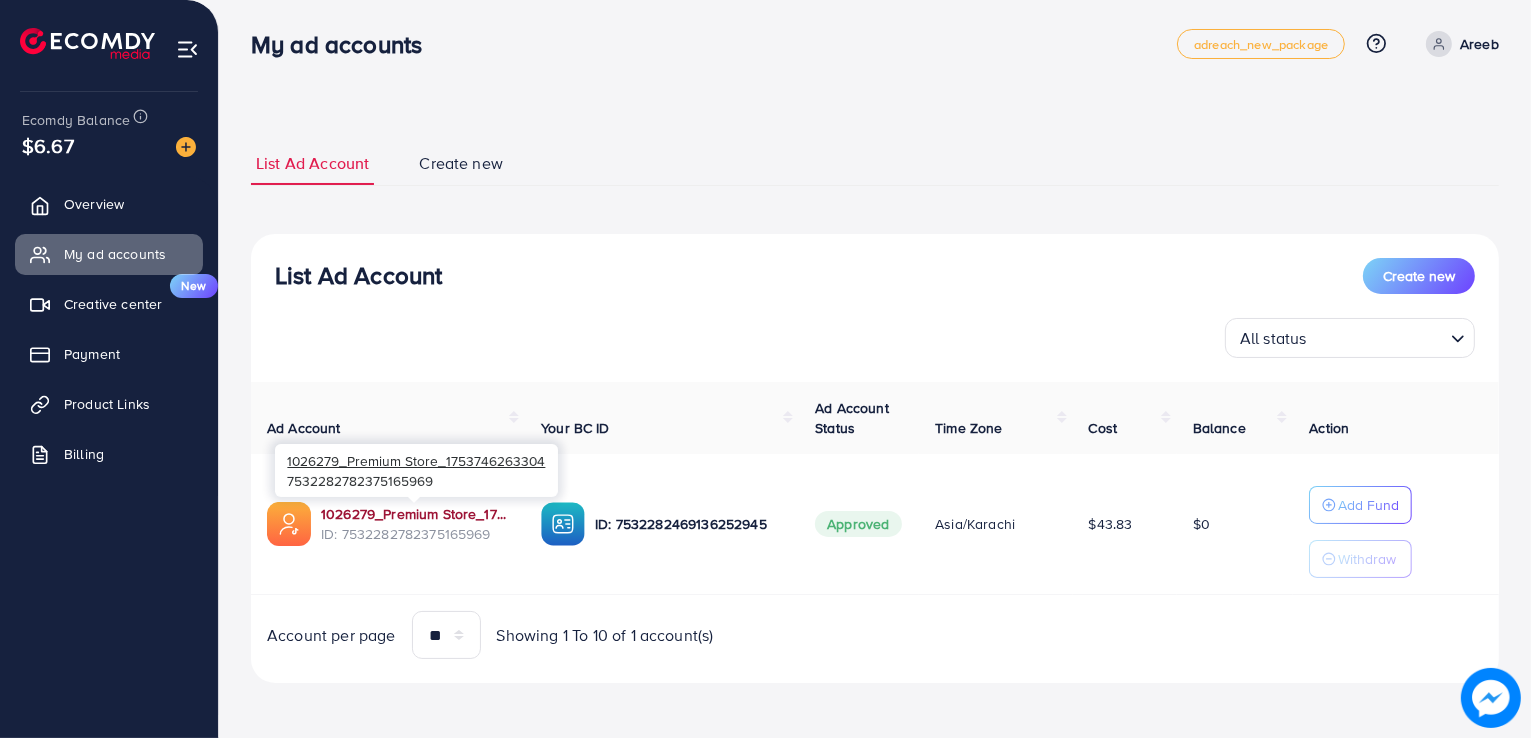 click on "1026279_Premium Store_1753746263304" at bounding box center [415, 514] 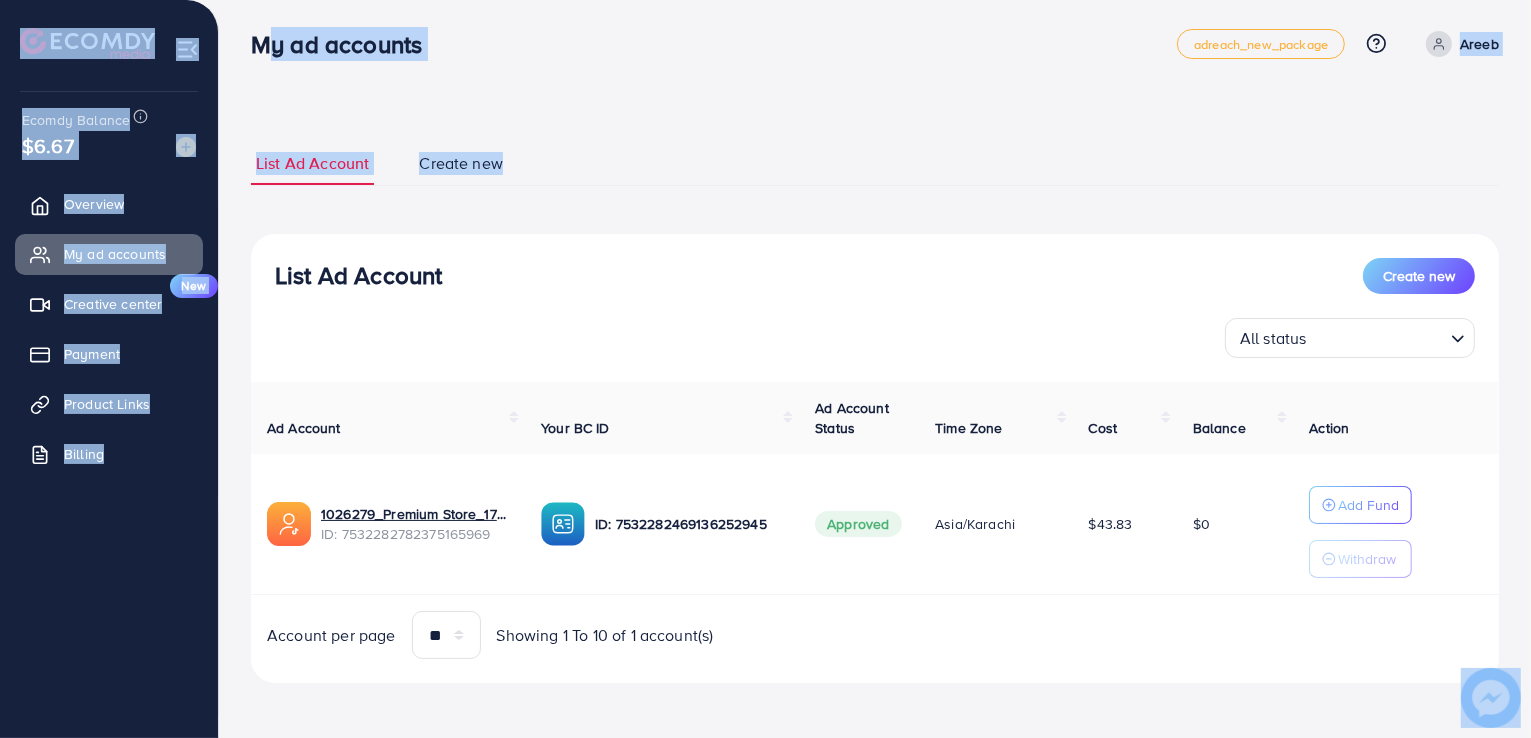 drag, startPoint x: 256, startPoint y: 42, endPoint x: 646, endPoint y: 124, distance: 398.52728 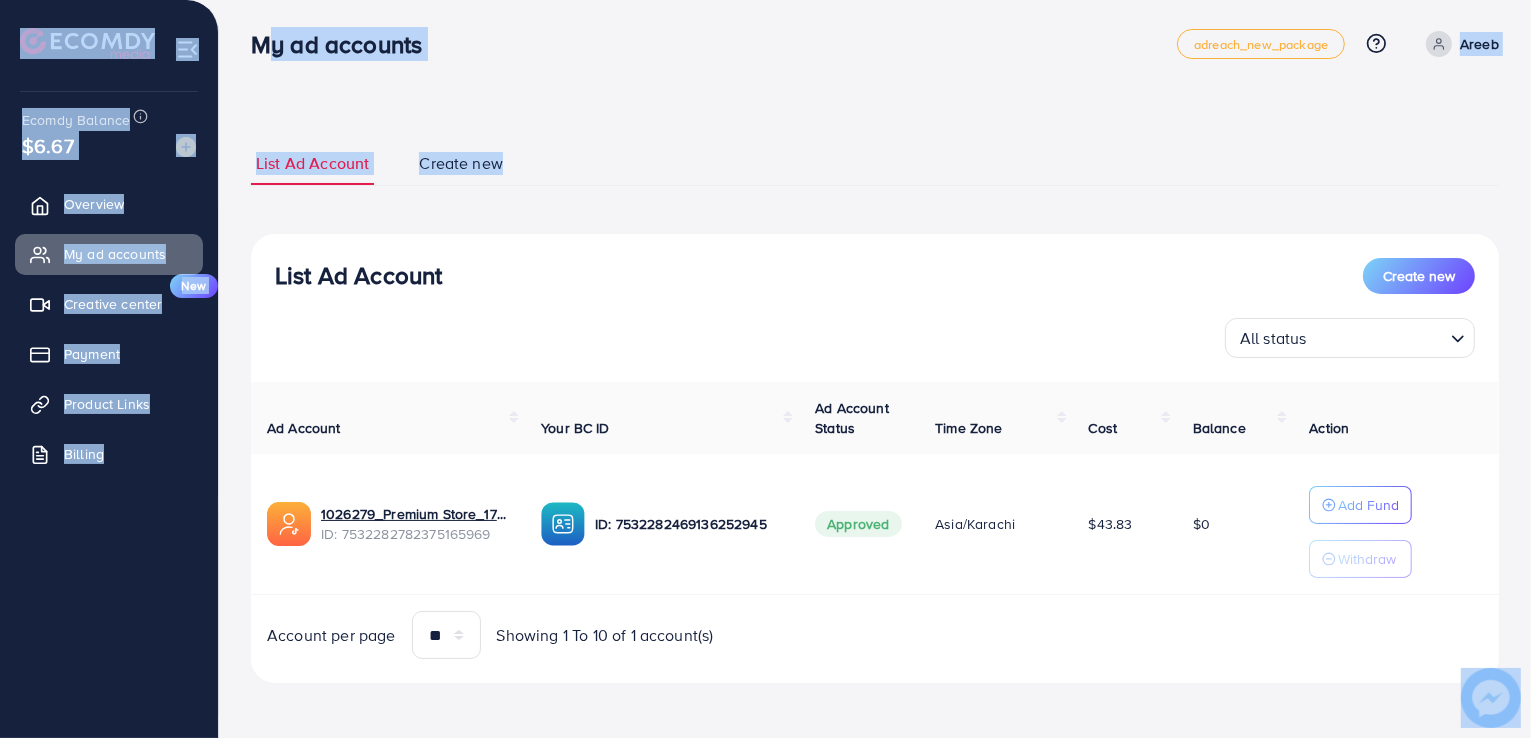 click on "**********" at bounding box center (765, 366) 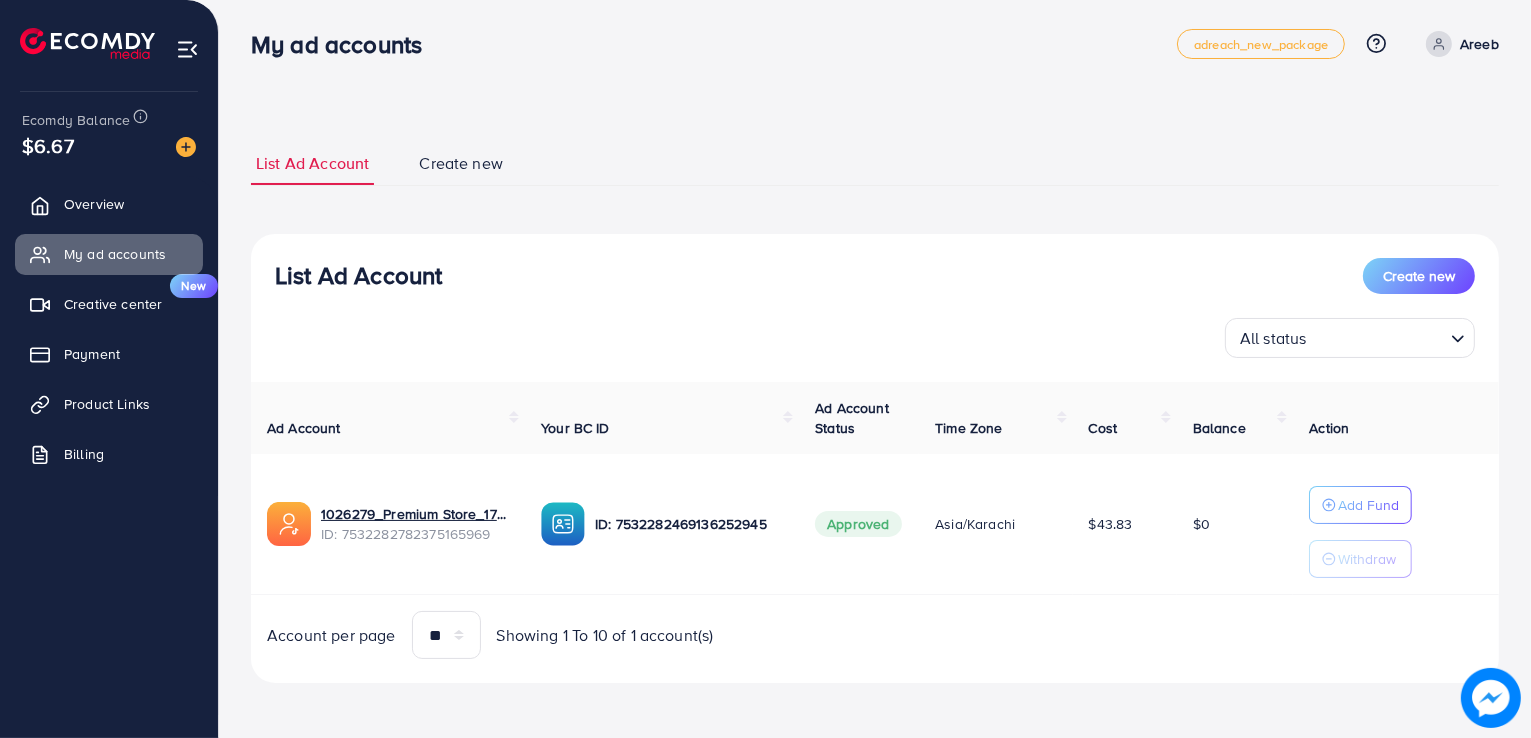 drag, startPoint x: 434, startPoint y: 51, endPoint x: 326, endPoint y: 37, distance: 108.903625 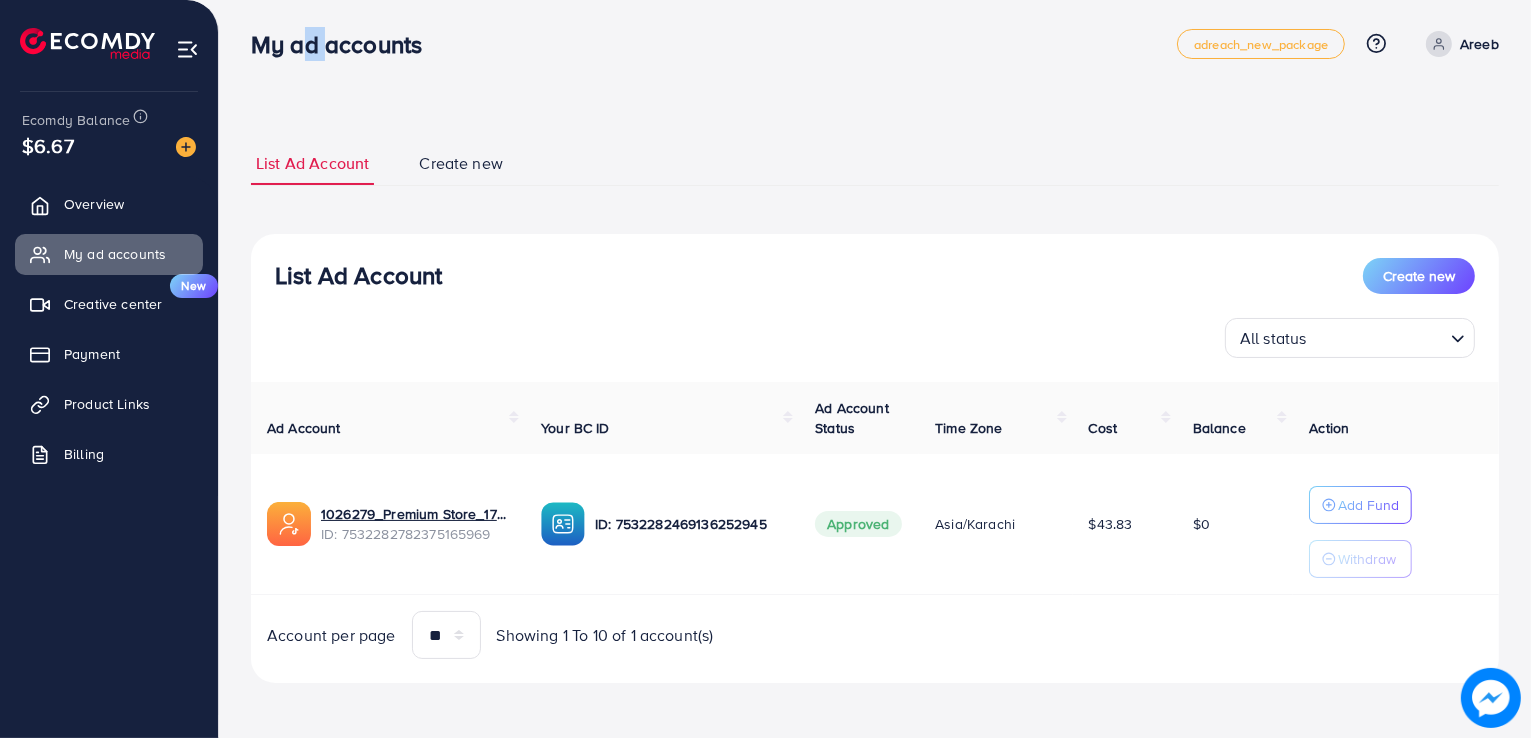 drag, startPoint x: 316, startPoint y: 43, endPoint x: 294, endPoint y: 43, distance: 22 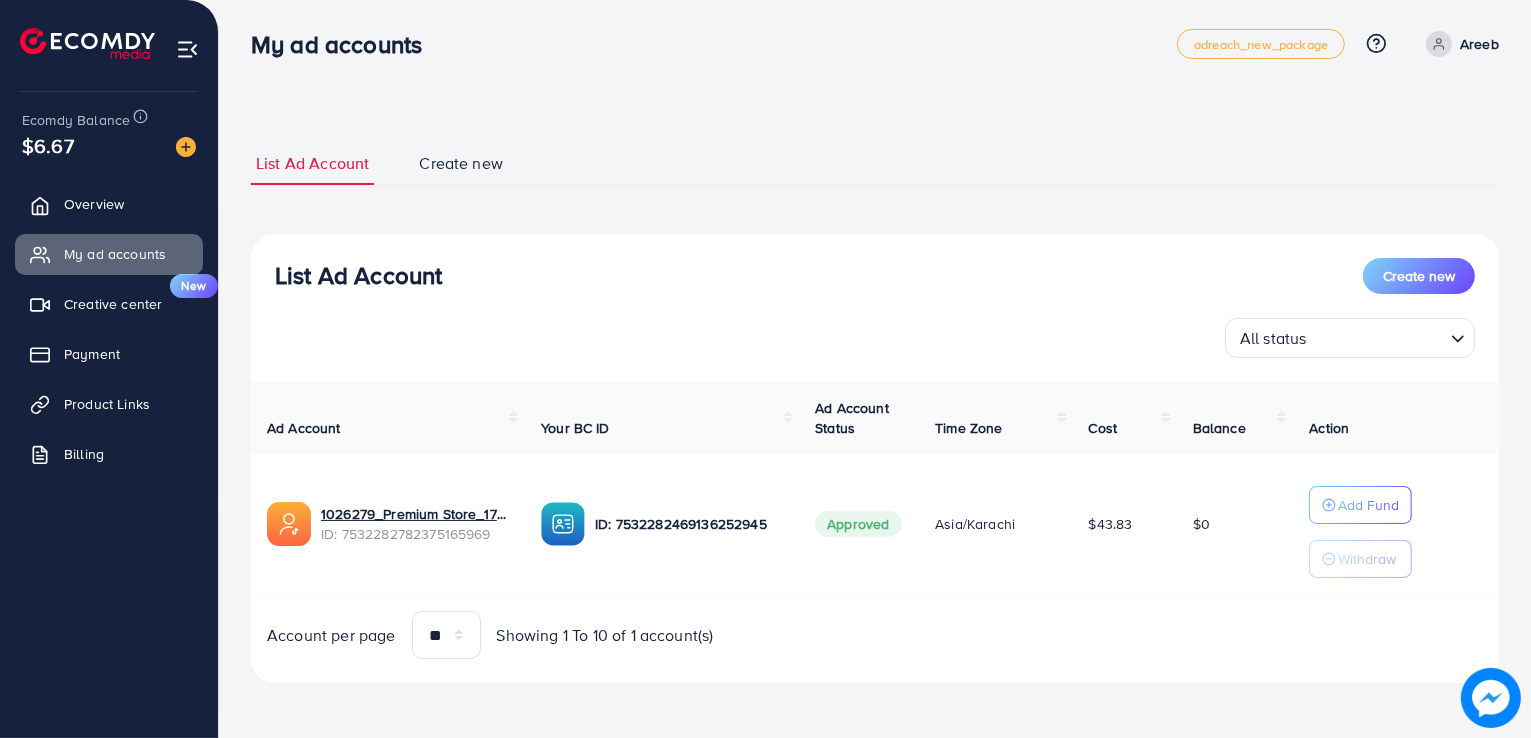 drag, startPoint x: 71, startPoint y: 148, endPoint x: 24, endPoint y: 149, distance: 47.010635 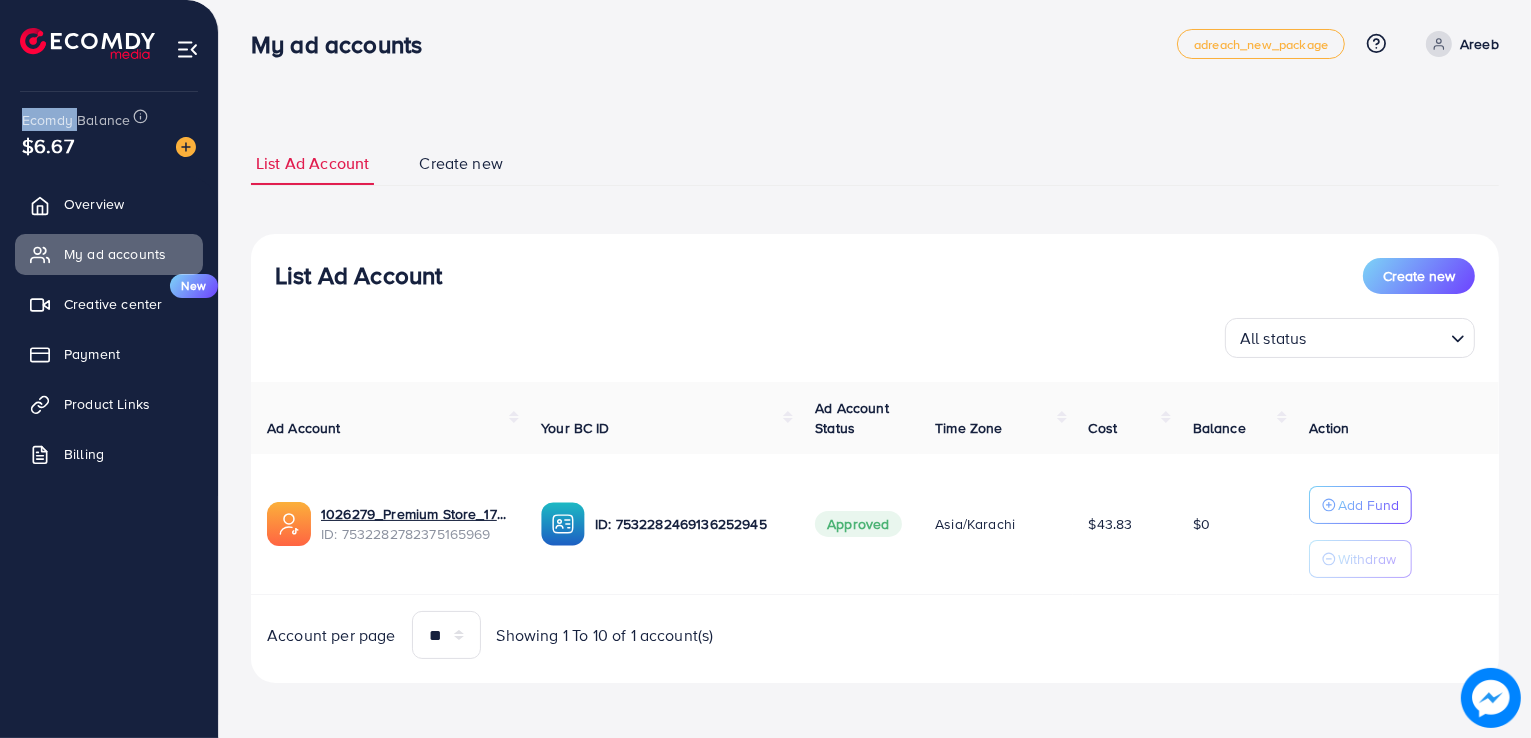 click on "Ecomdy Balance" at bounding box center (76, 120) 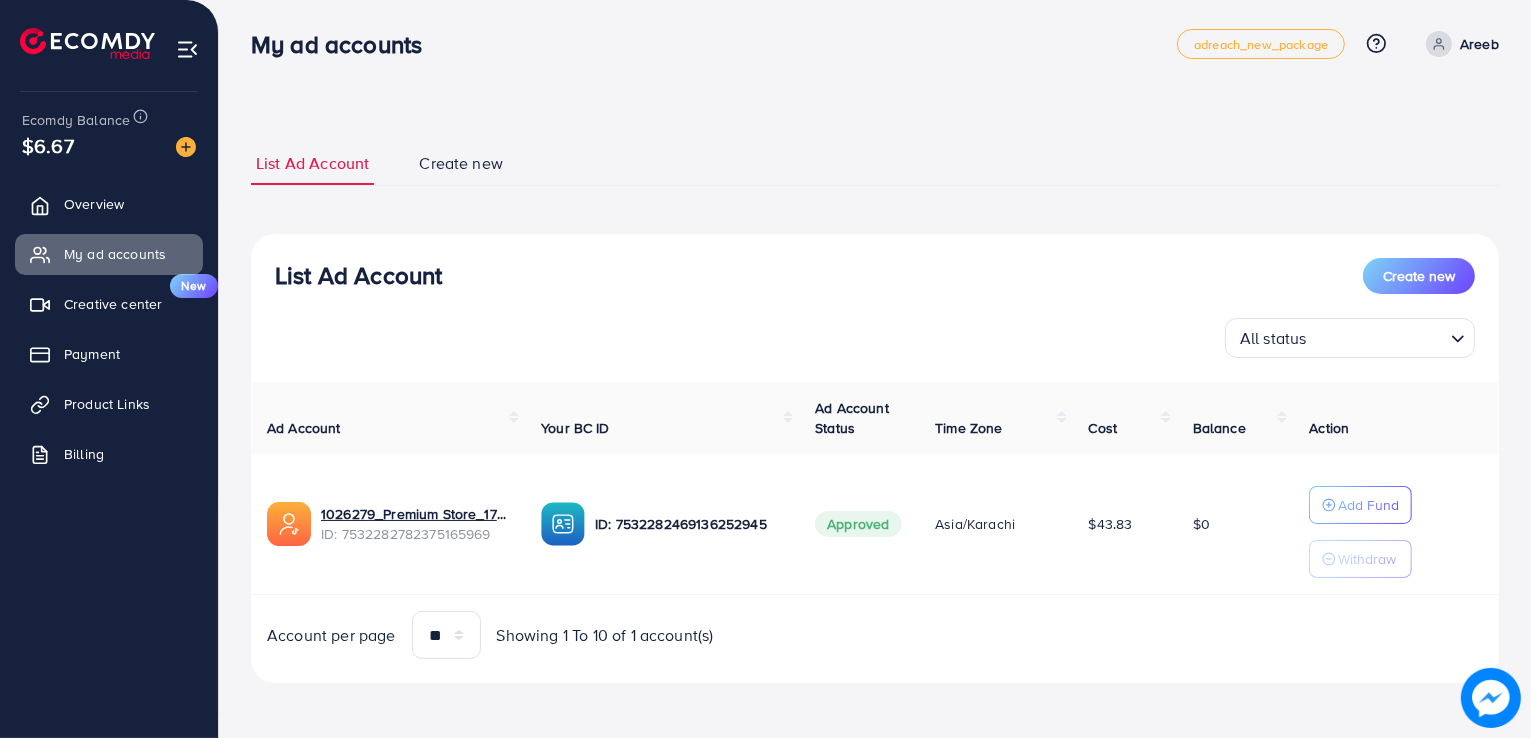 click on "Ecomdy Balance  $6.67" at bounding box center (109, 134) 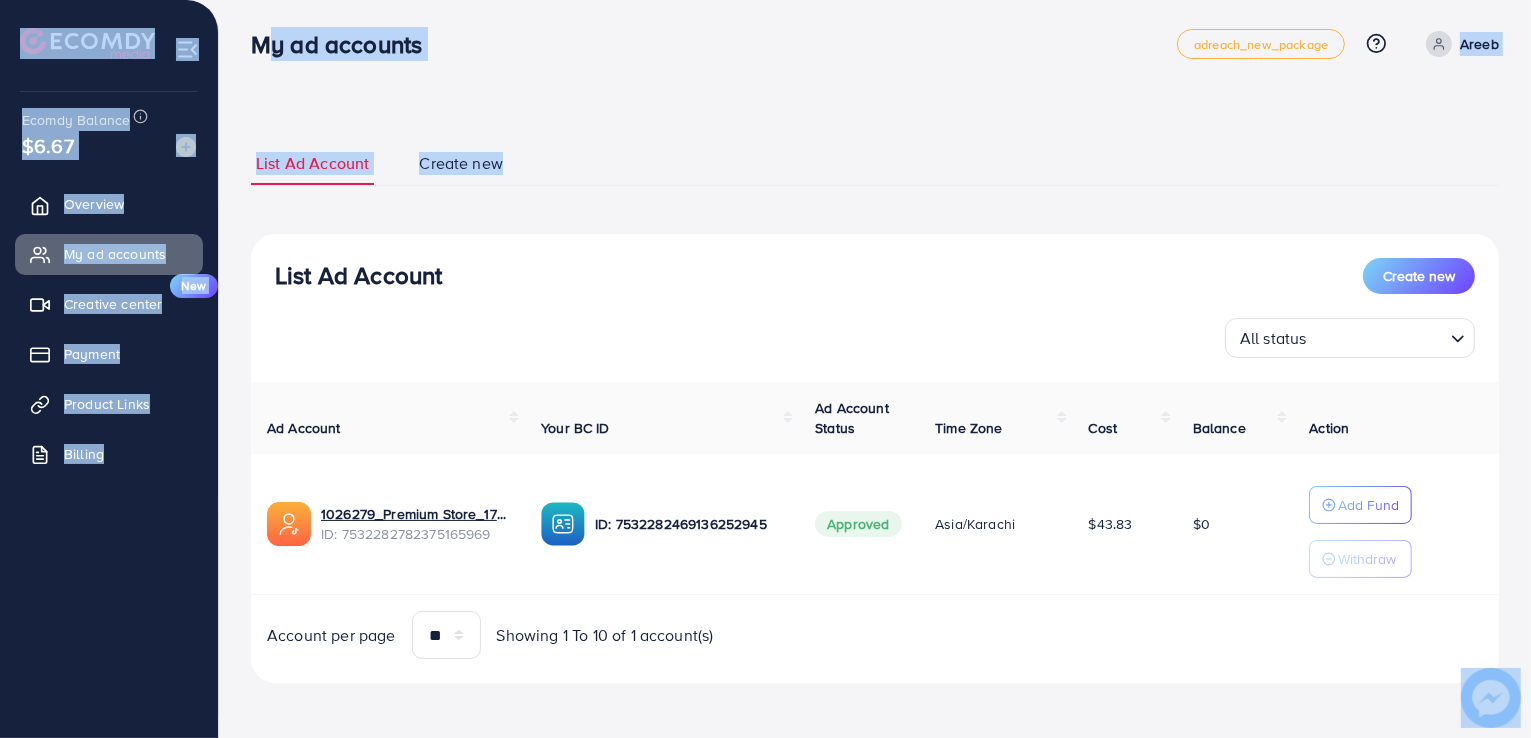 drag, startPoint x: 255, startPoint y: 44, endPoint x: 545, endPoint y: 137, distance: 304.5472 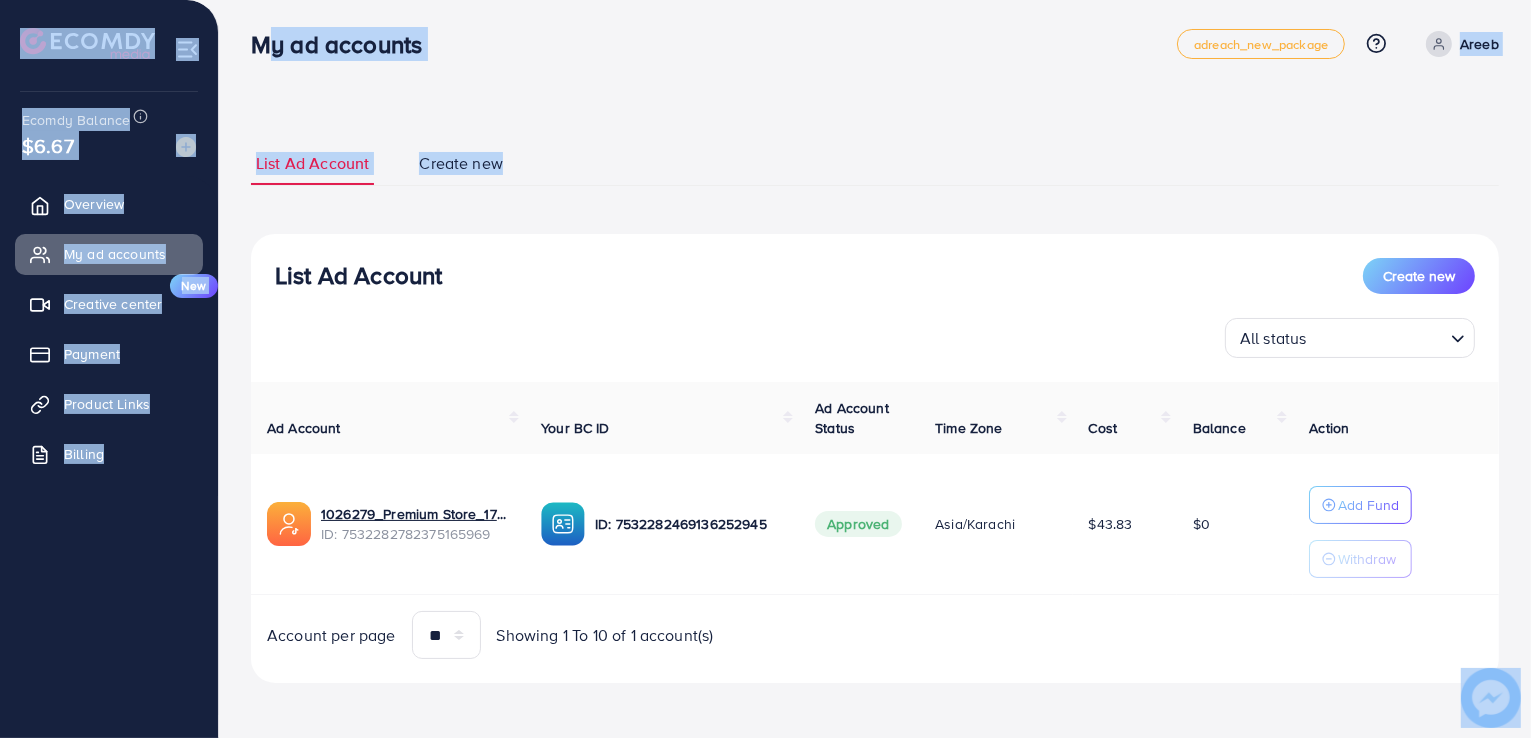 click on "**********" at bounding box center [765, 366] 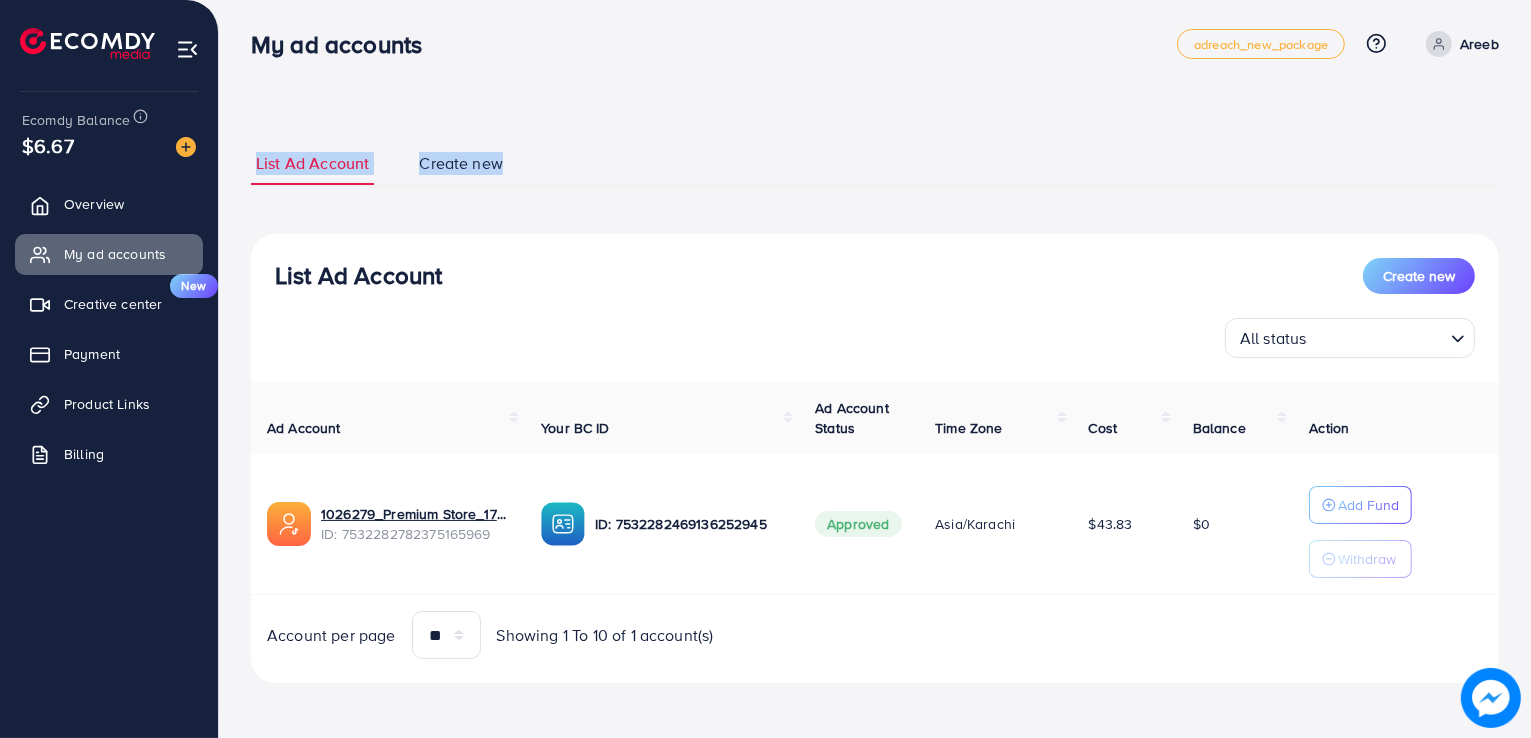 drag, startPoint x: 532, startPoint y: 170, endPoint x: 240, endPoint y: 163, distance: 292.0839 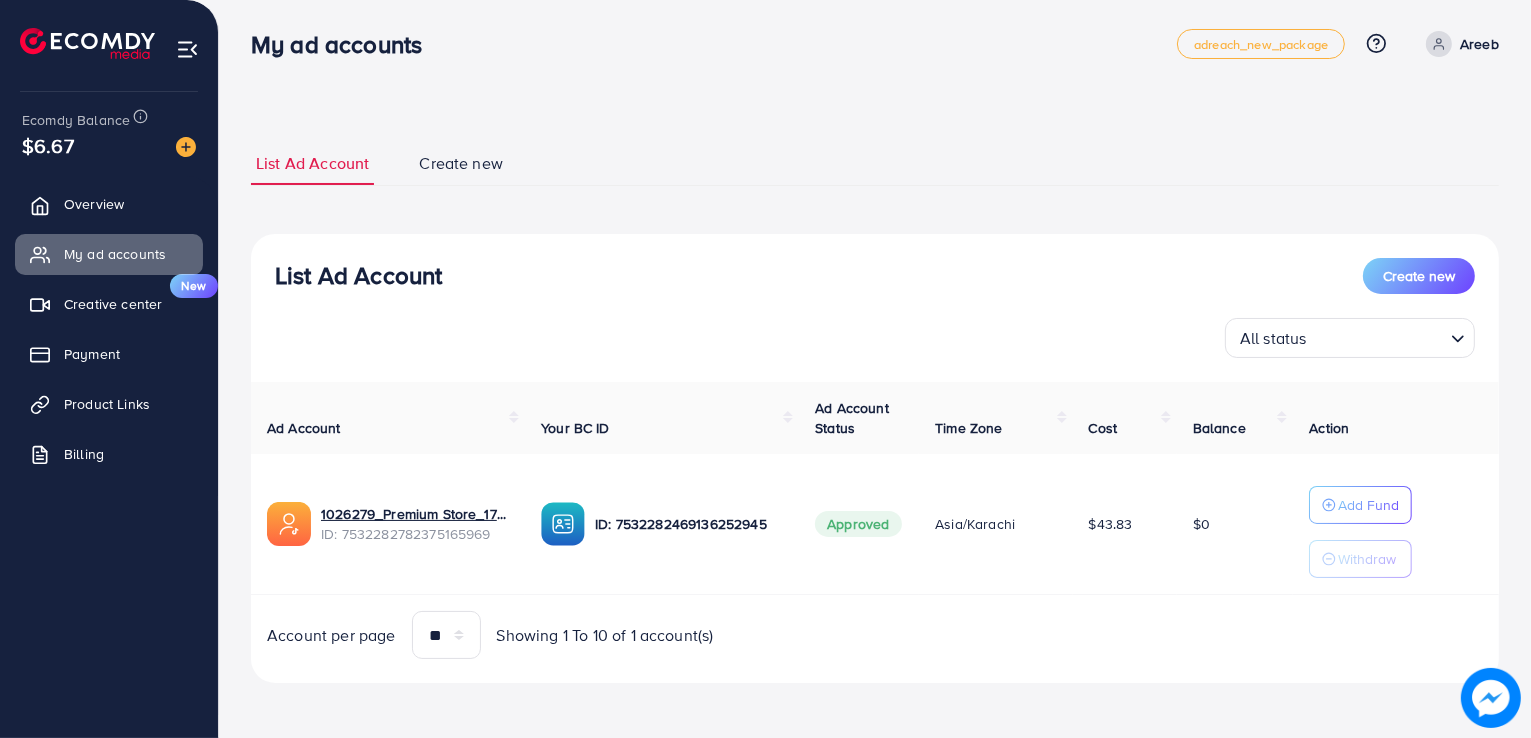 click on "List Ad Account" at bounding box center (358, 275) 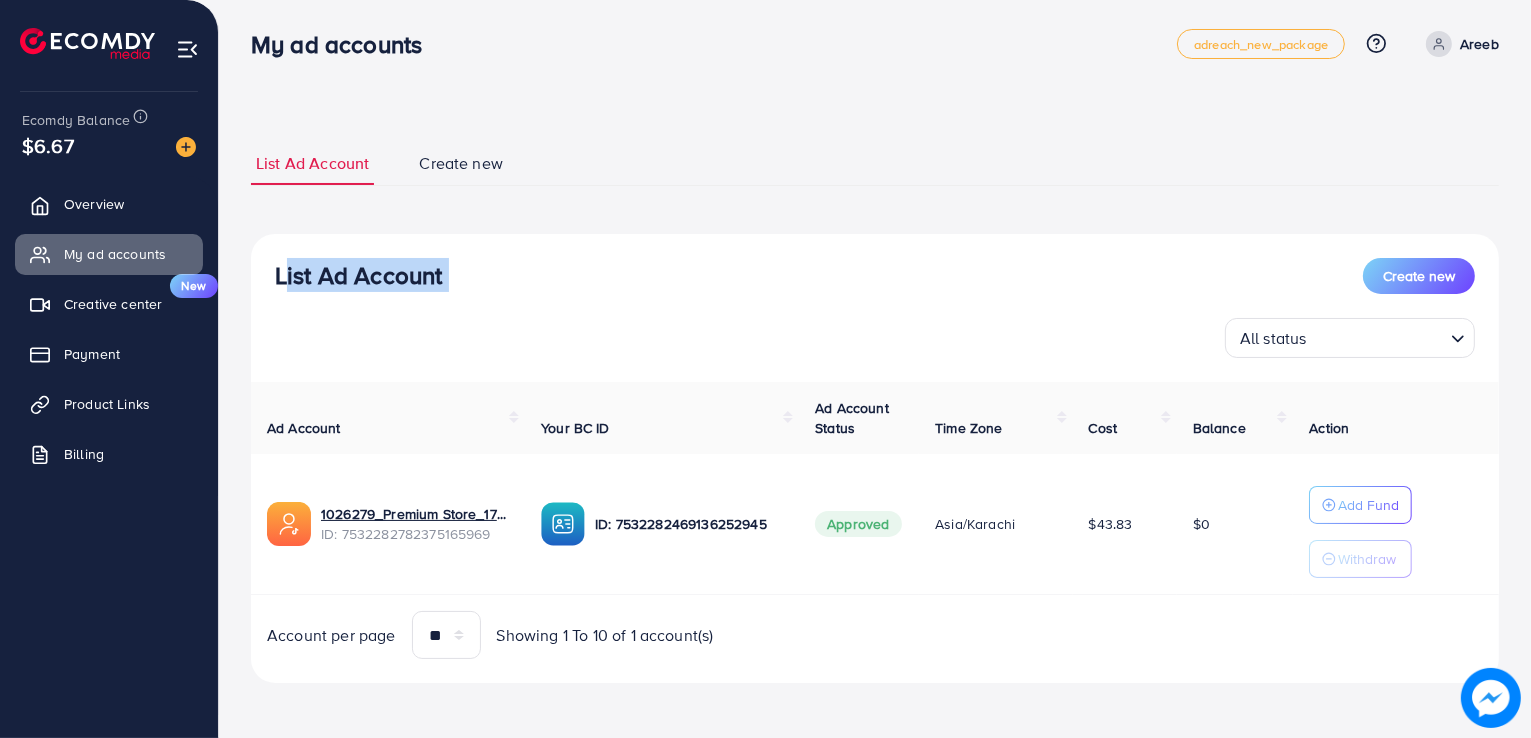 click on "List Ad Account" at bounding box center (358, 275) 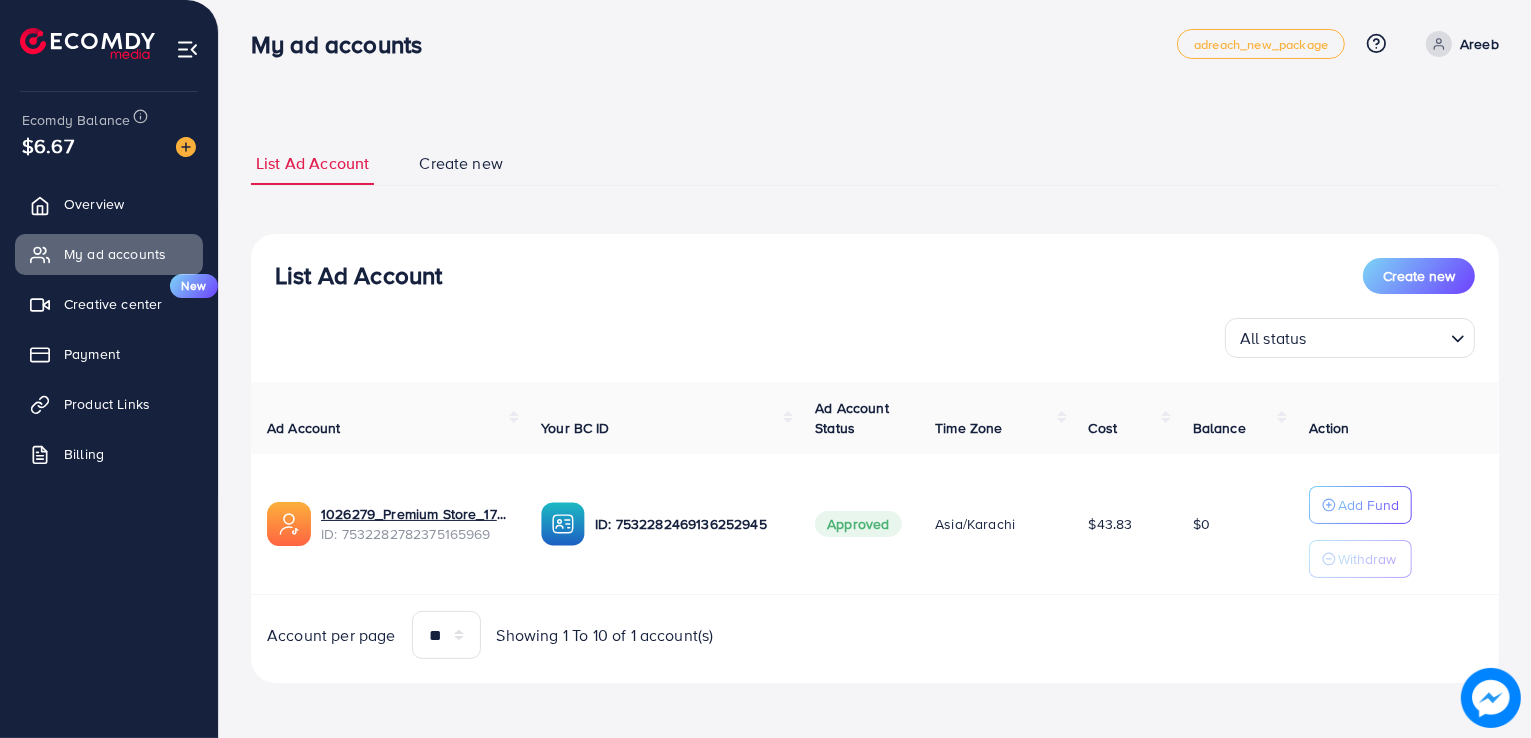 drag, startPoint x: 445, startPoint y: 277, endPoint x: 360, endPoint y: 275, distance: 85.02353 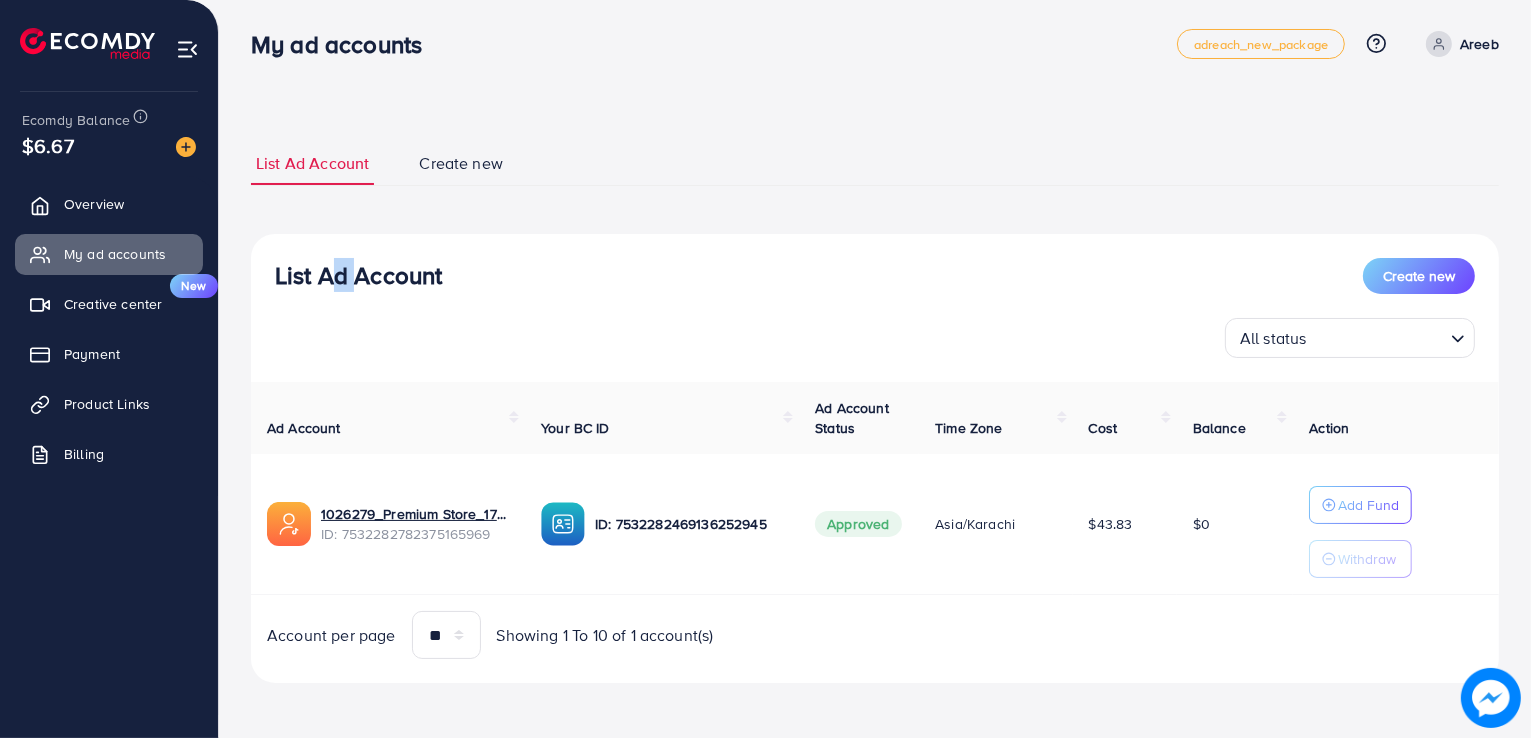 drag, startPoint x: 348, startPoint y: 275, endPoint x: 323, endPoint y: 278, distance: 25.179358 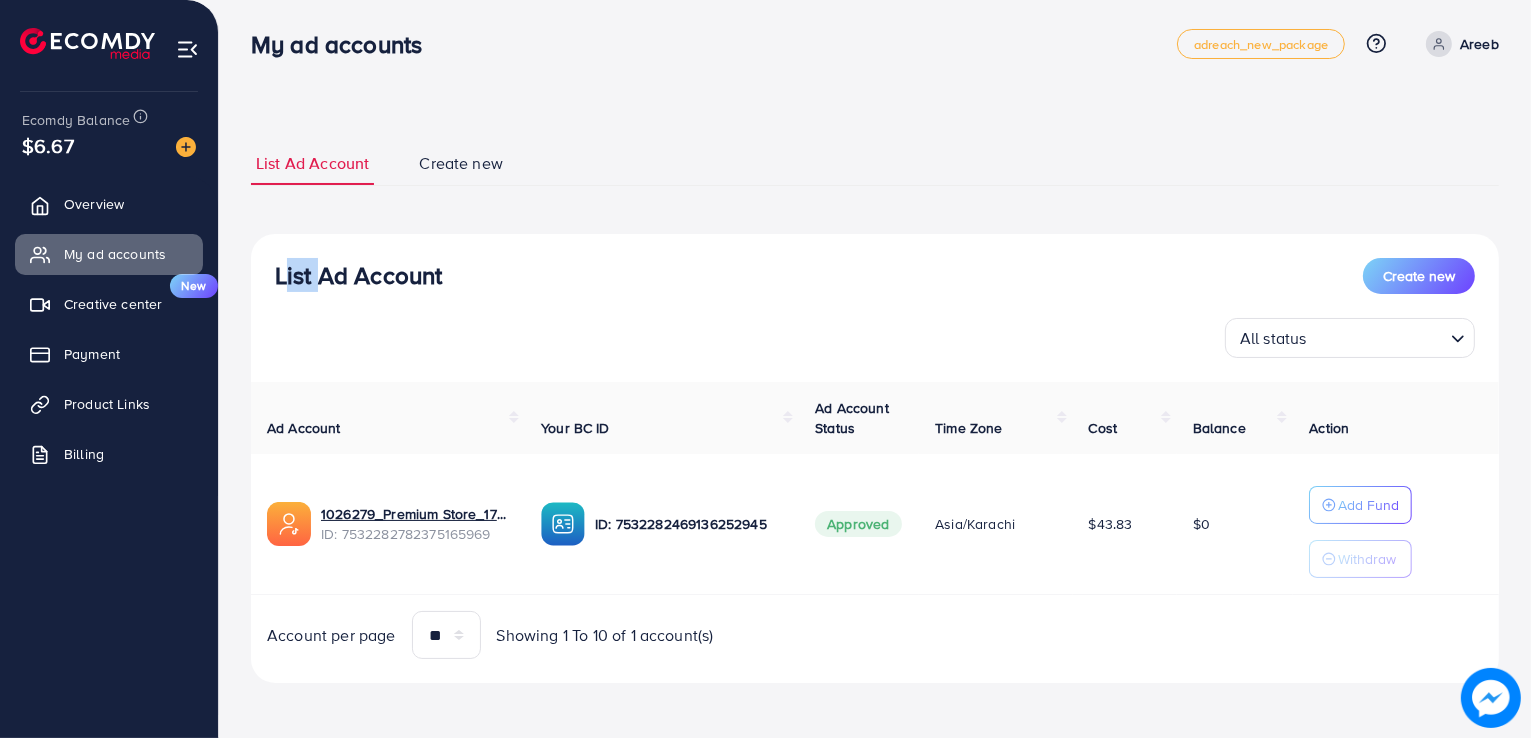 drag, startPoint x: 276, startPoint y: 277, endPoint x: 312, endPoint y: 273, distance: 36.221542 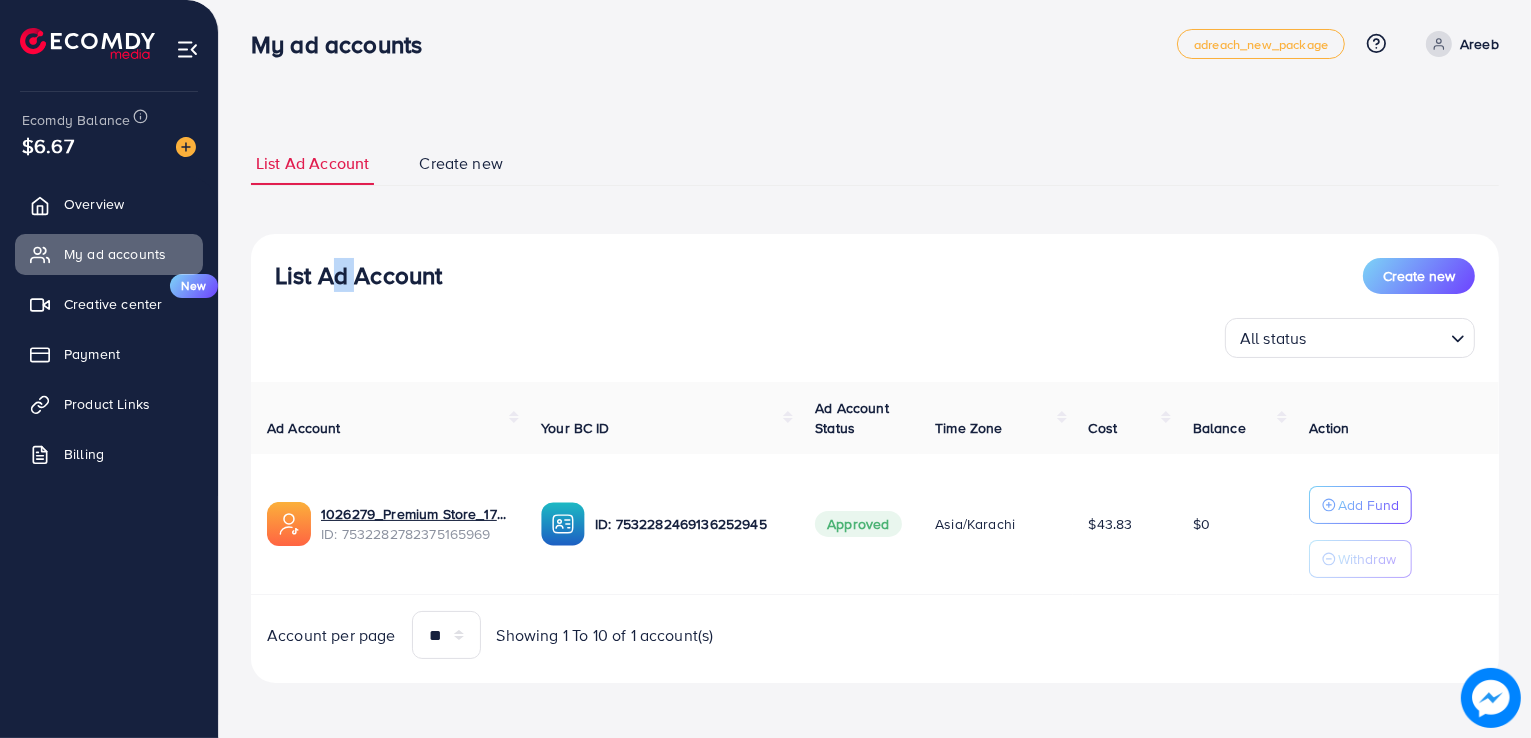 drag, startPoint x: 318, startPoint y: 273, endPoint x: 345, endPoint y: 273, distance: 27 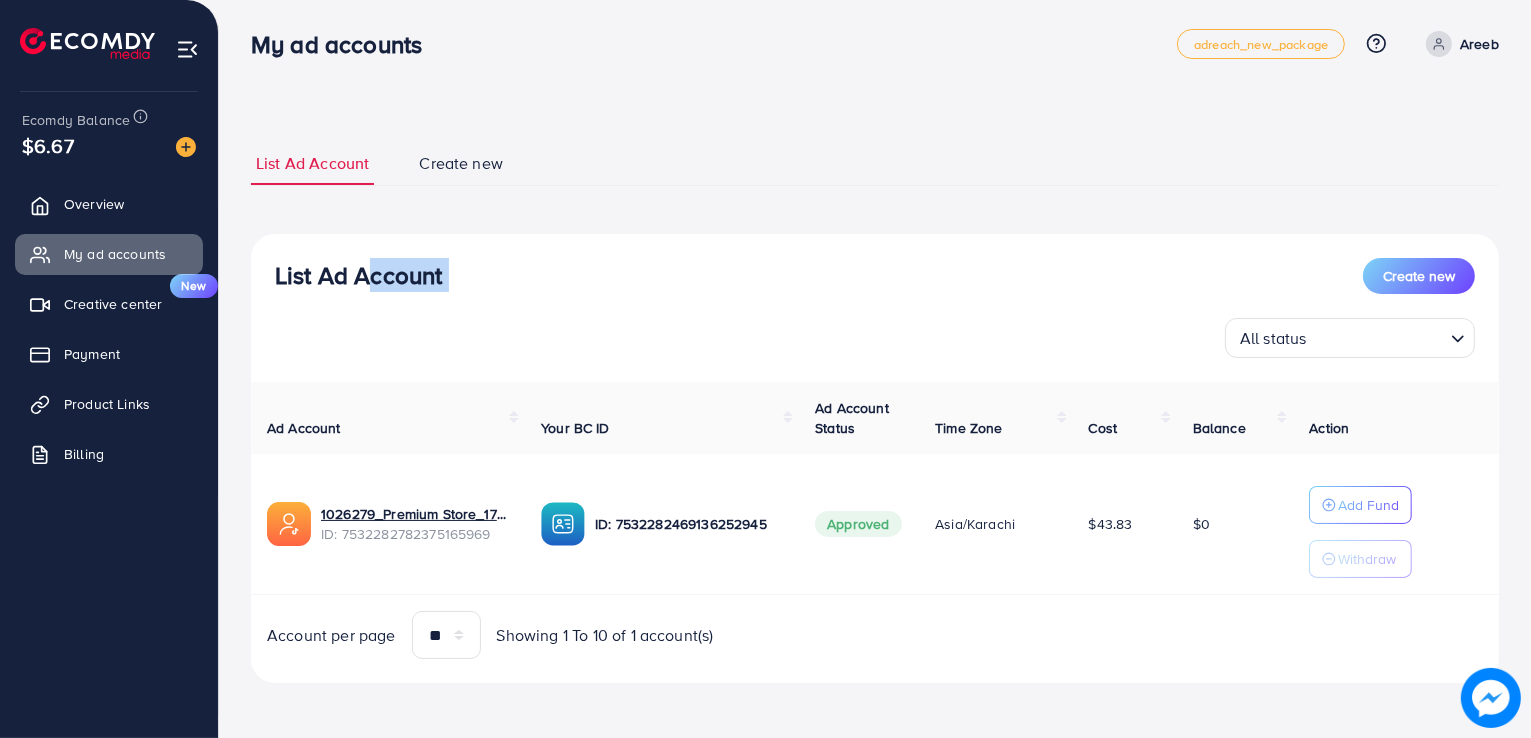 drag, startPoint x: 455, startPoint y: 281, endPoint x: 365, endPoint y: 286, distance: 90.13878 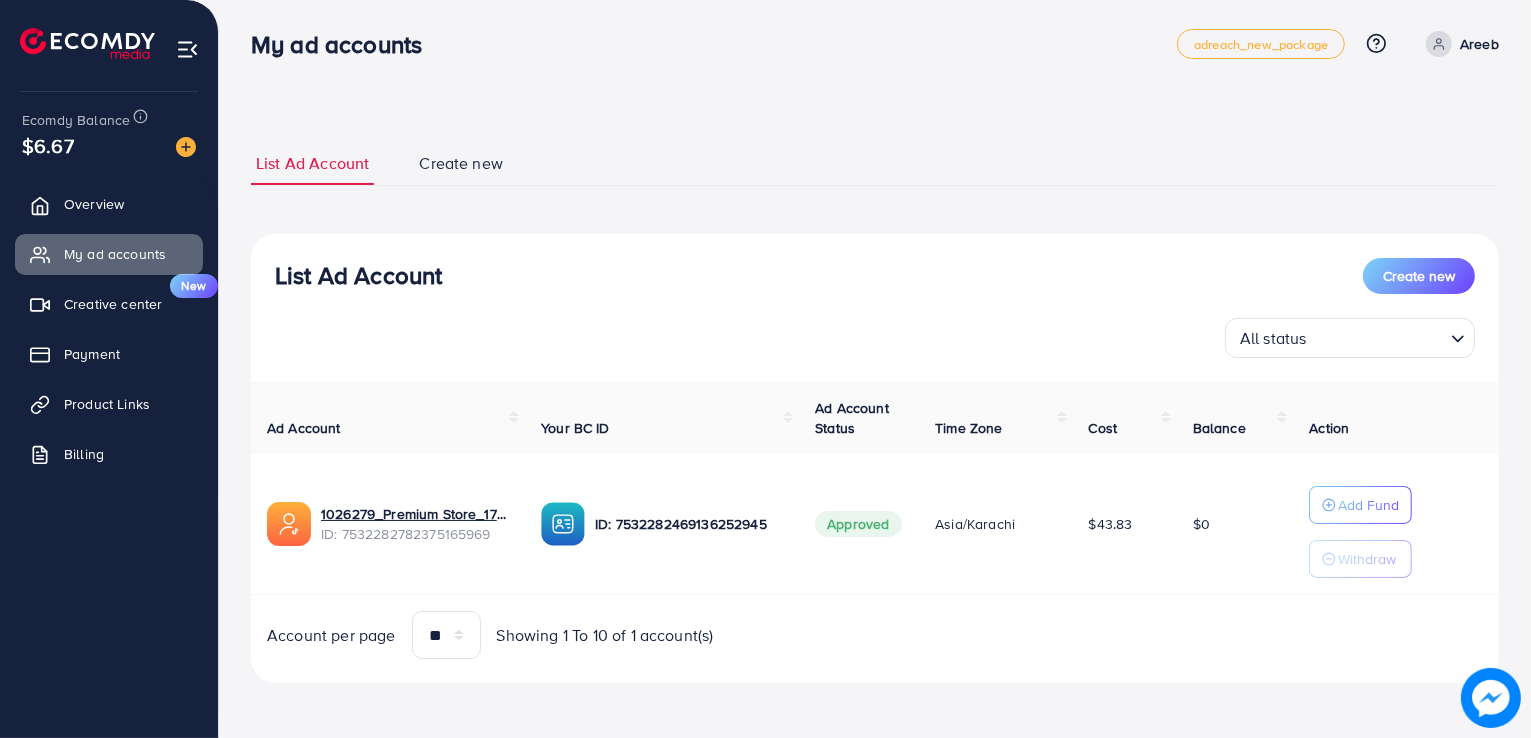 click on "List Ad Account" at bounding box center (358, 275) 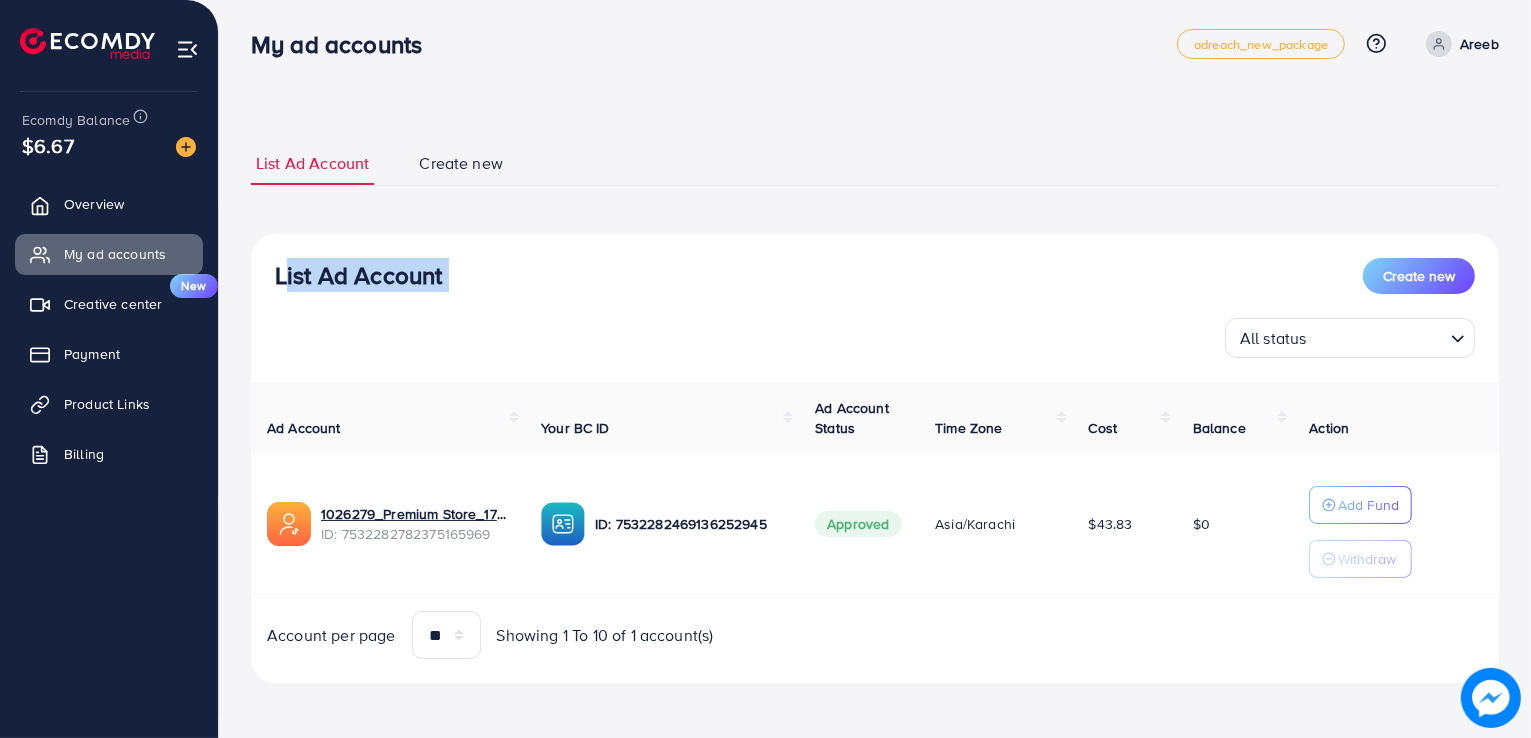 click on "List Ad Account" at bounding box center [358, 275] 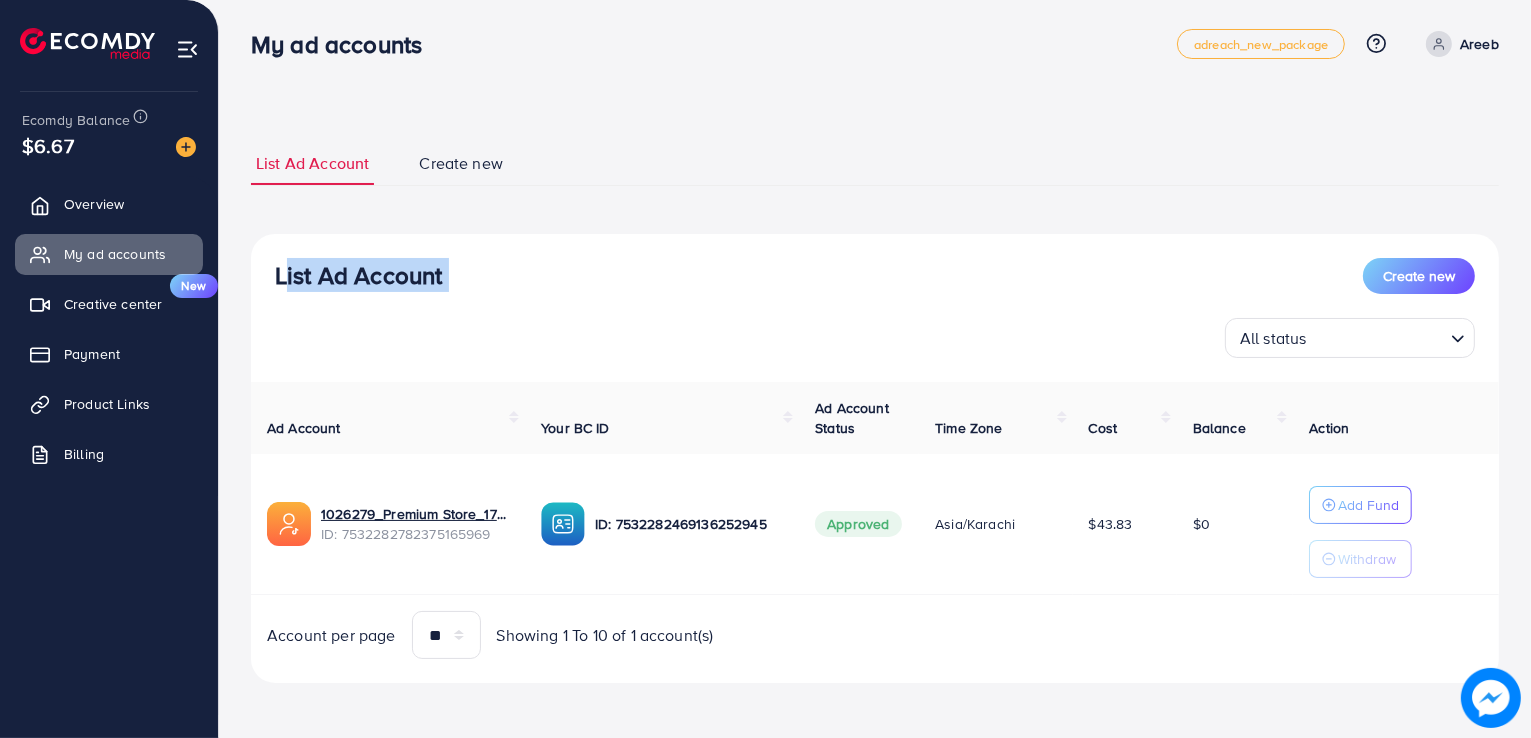 click on "List Ad Account" at bounding box center [358, 275] 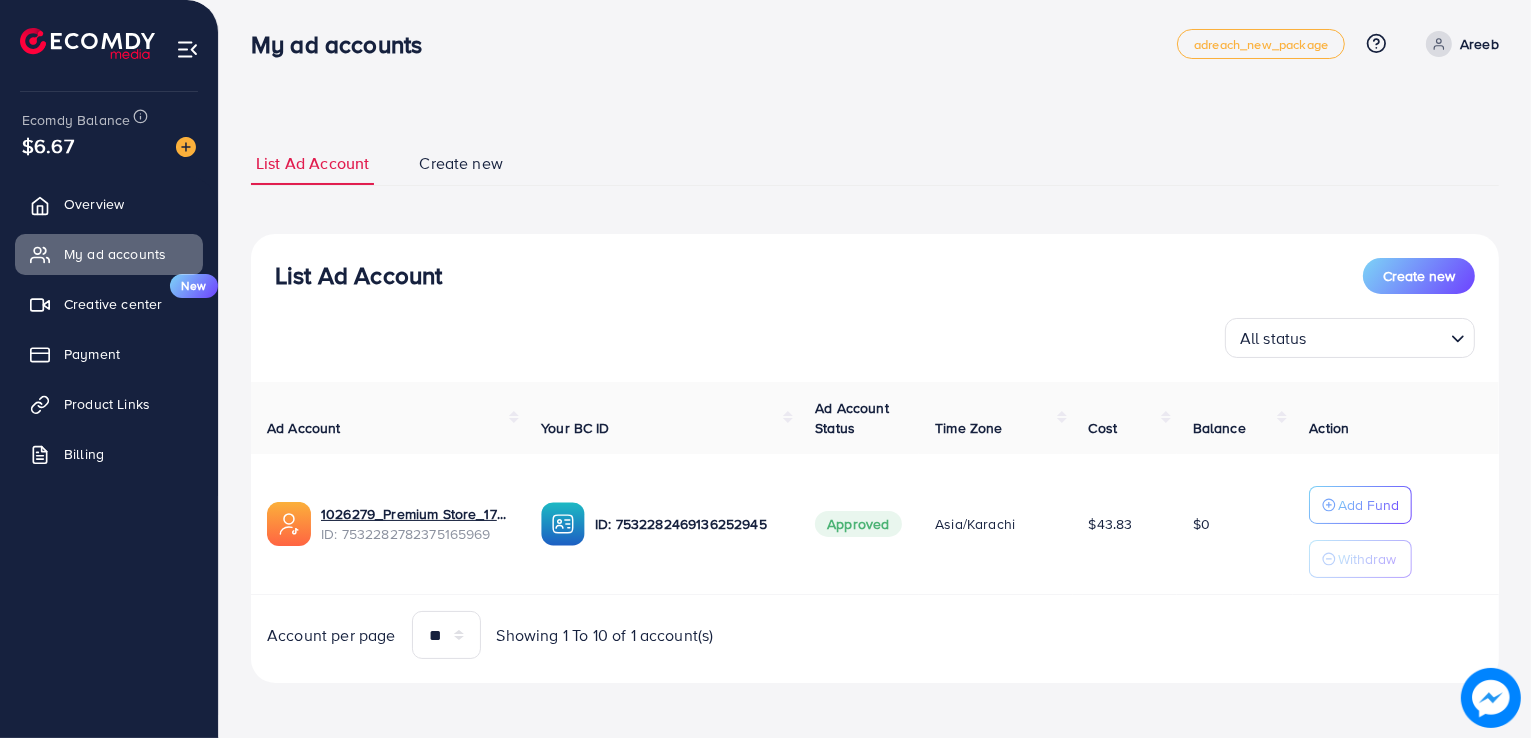 click on "List Ad Account" at bounding box center [358, 275] 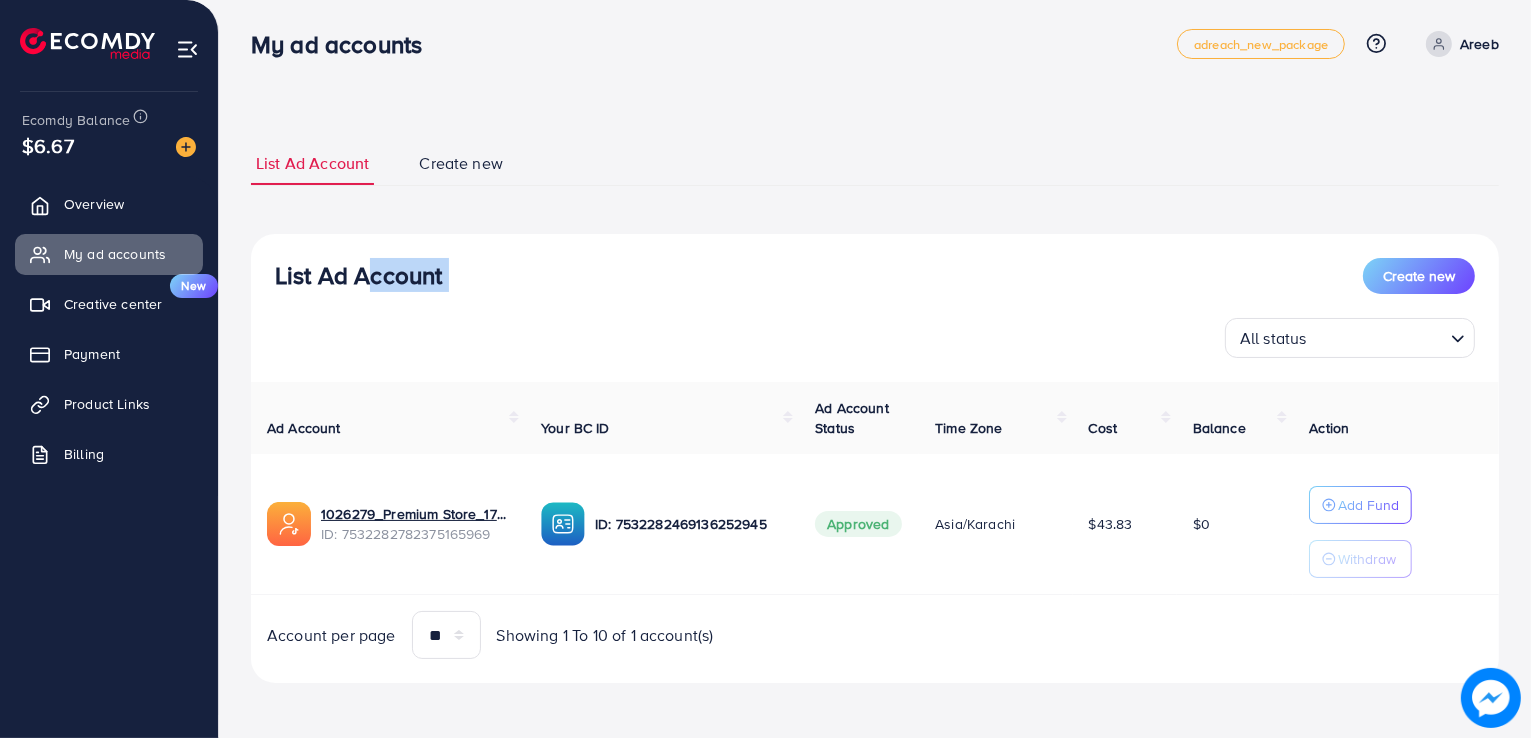 drag, startPoint x: 474, startPoint y: 276, endPoint x: 380, endPoint y: 277, distance: 94.00532 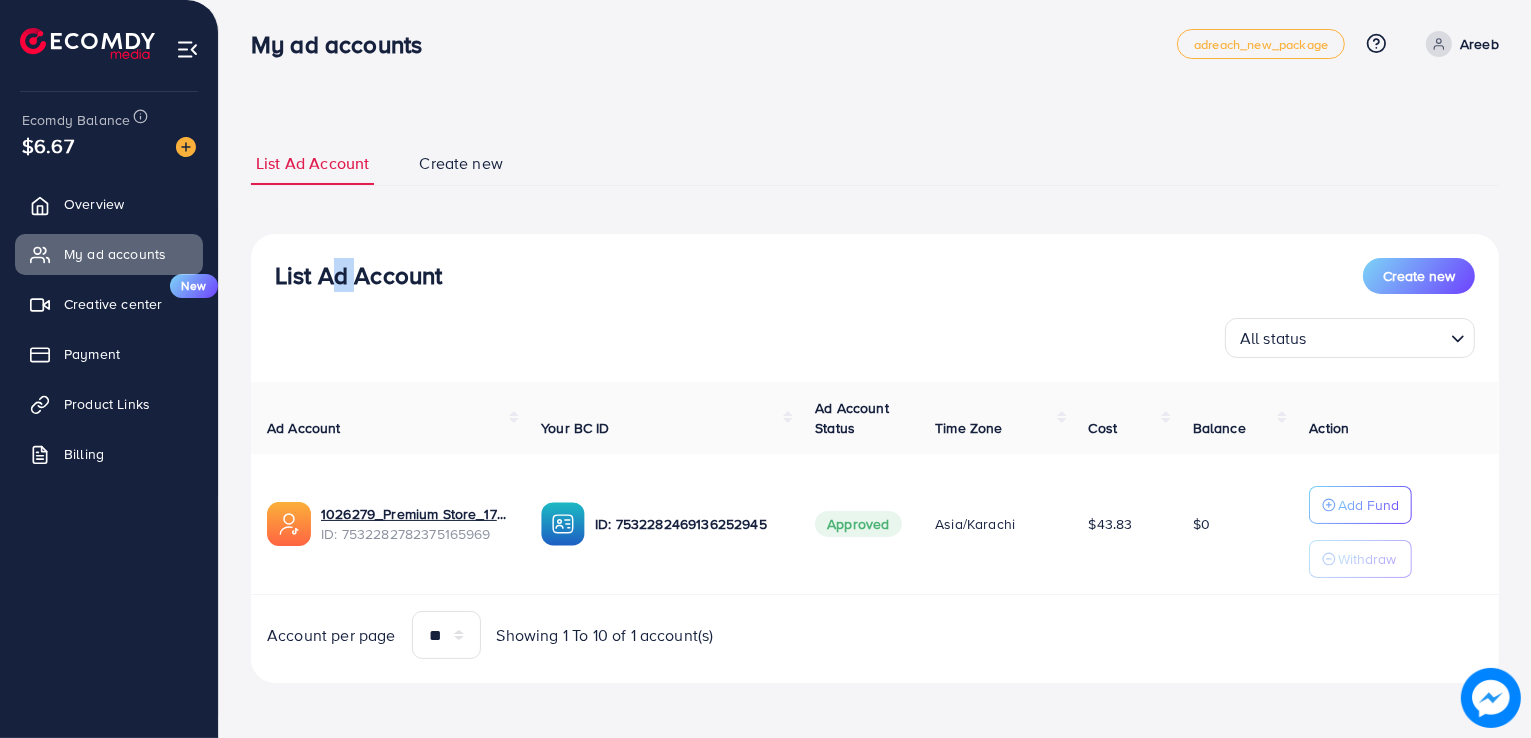 drag, startPoint x: 344, startPoint y: 277, endPoint x: 320, endPoint y: 278, distance: 24.020824 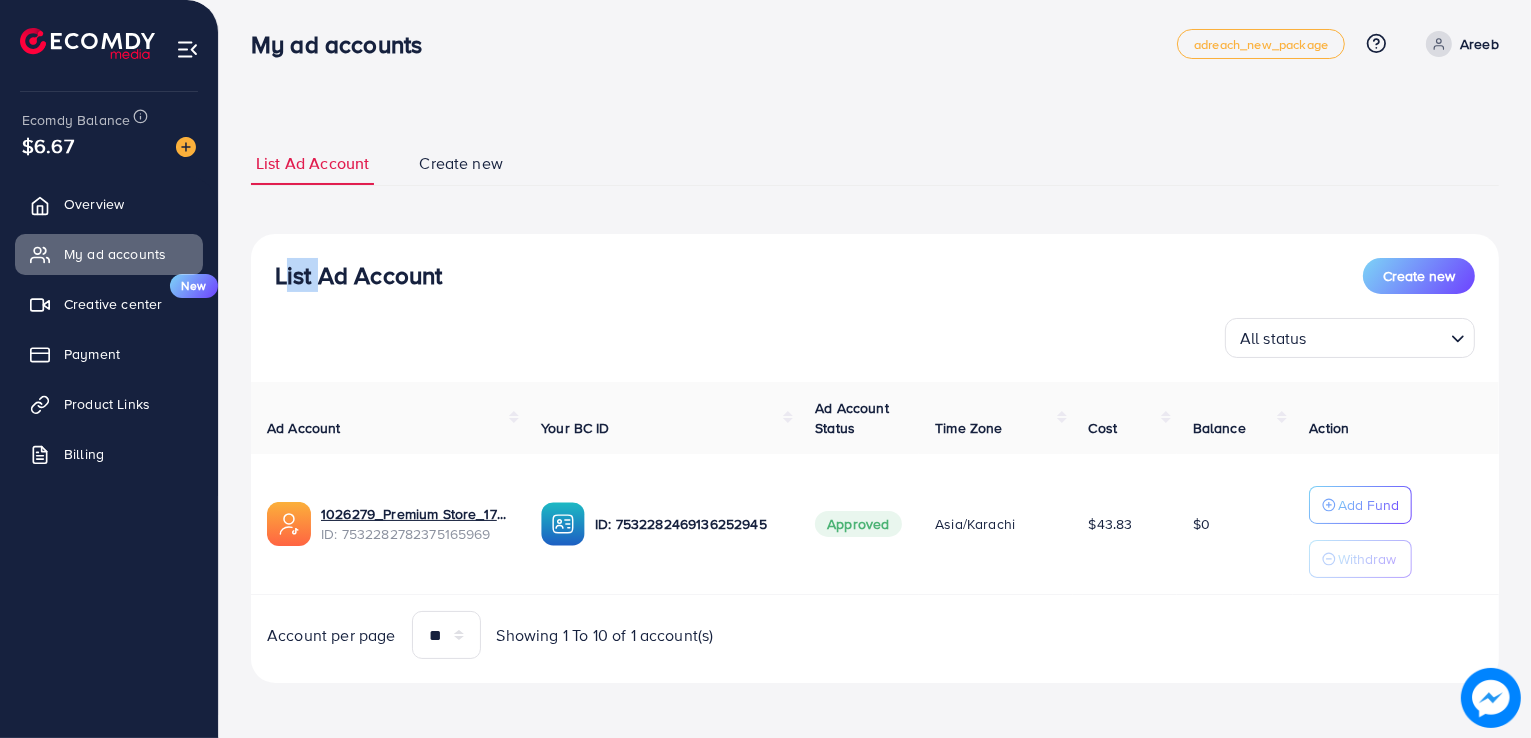 drag, startPoint x: 311, startPoint y: 278, endPoint x: 275, endPoint y: 280, distance: 36.05551 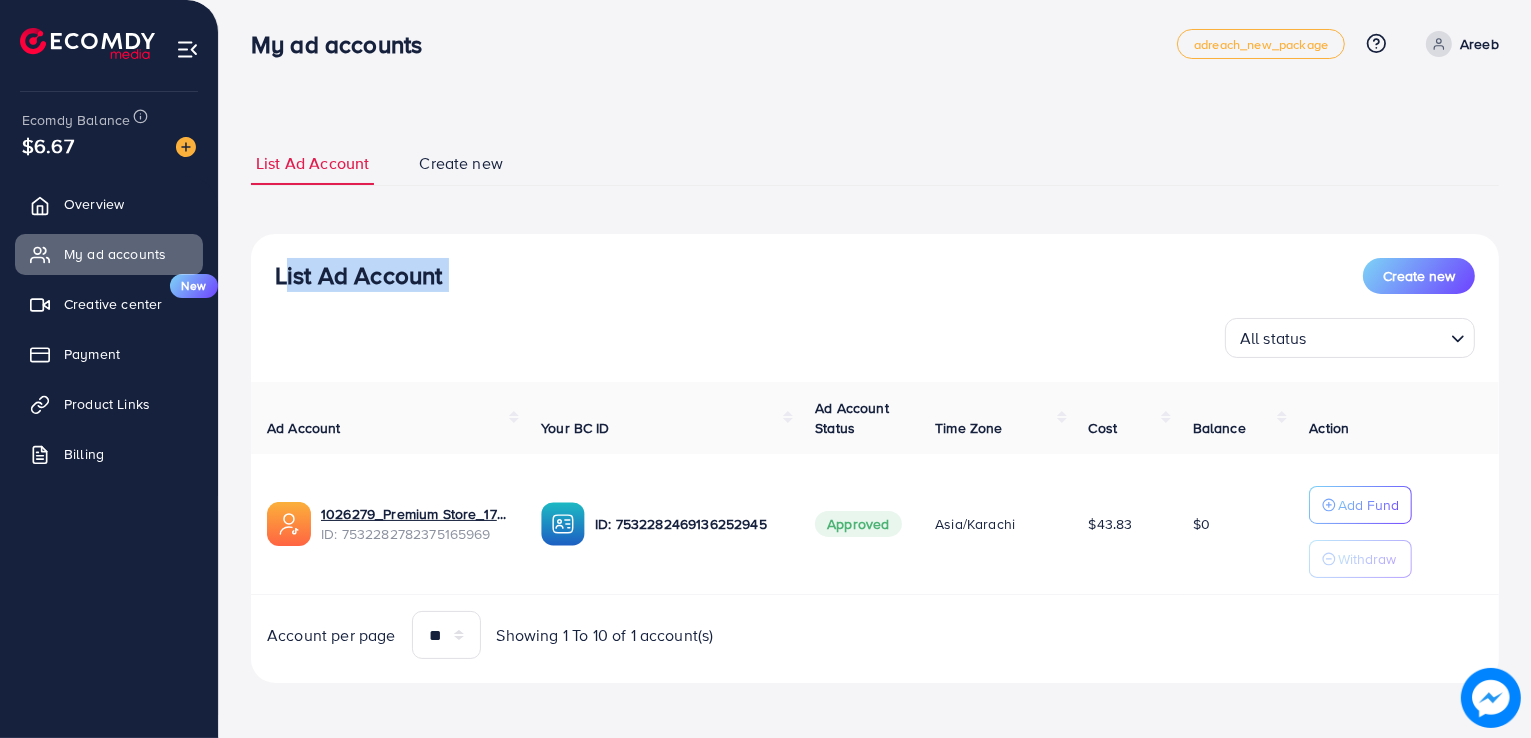 drag, startPoint x: 275, startPoint y: 280, endPoint x: 465, endPoint y: 288, distance: 190.16835 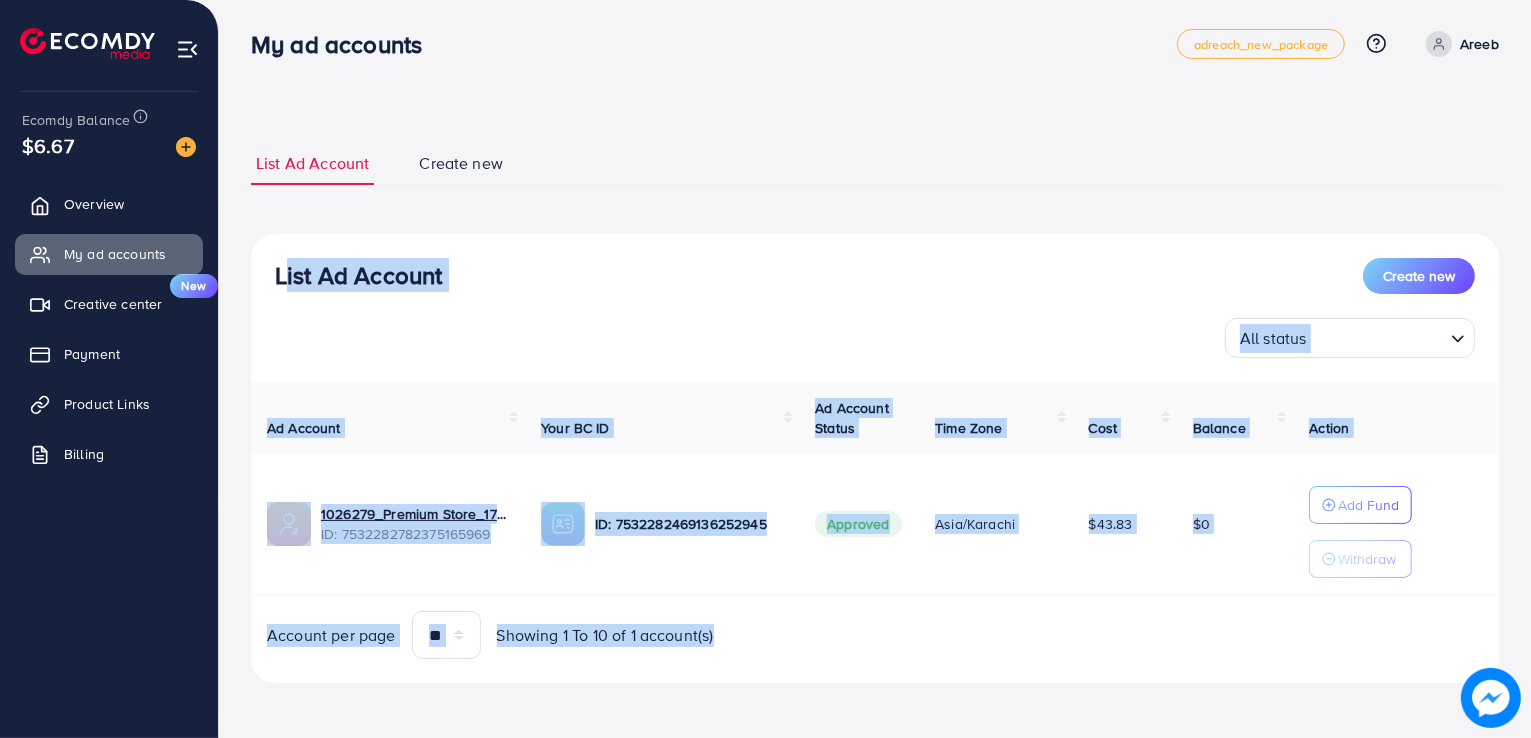 drag, startPoint x: 767, startPoint y: 638, endPoint x: 285, endPoint y: 283, distance: 598.62256 